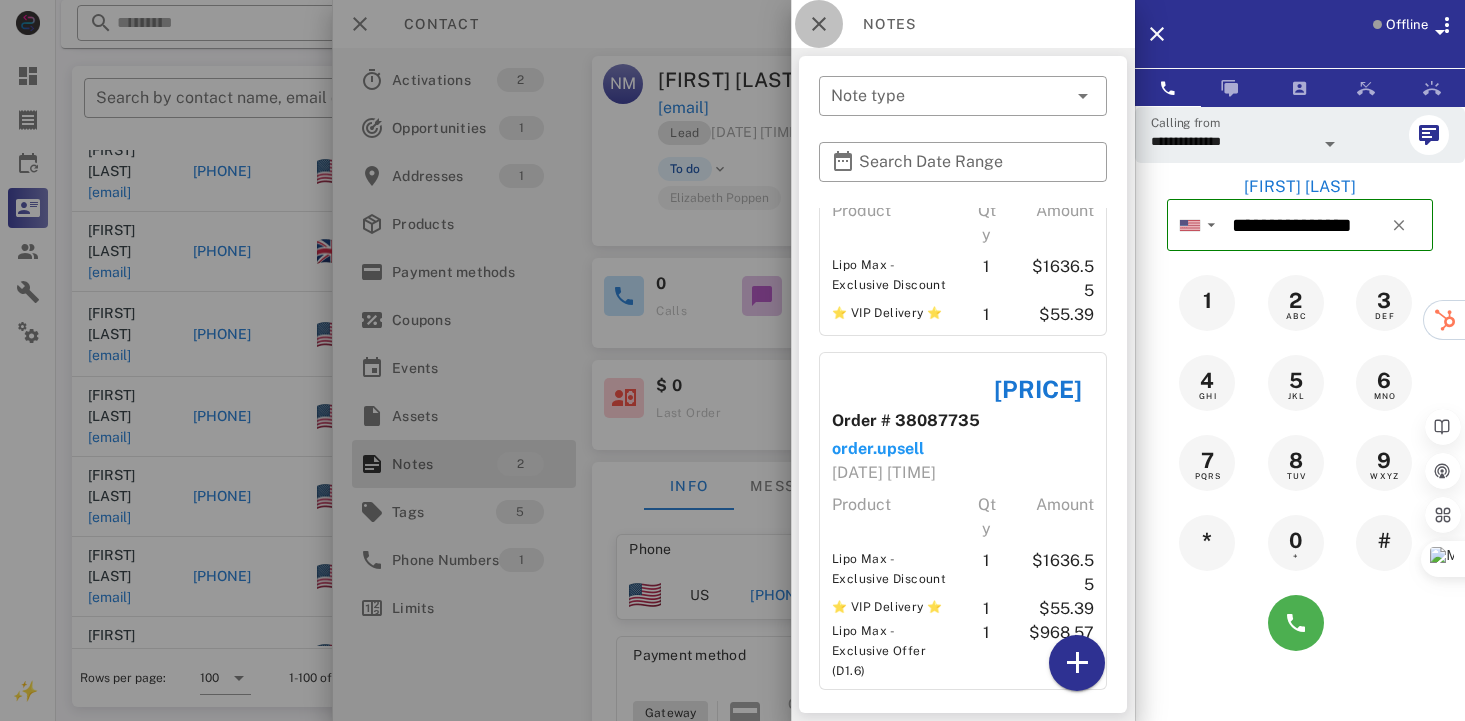 click at bounding box center (819, 24) 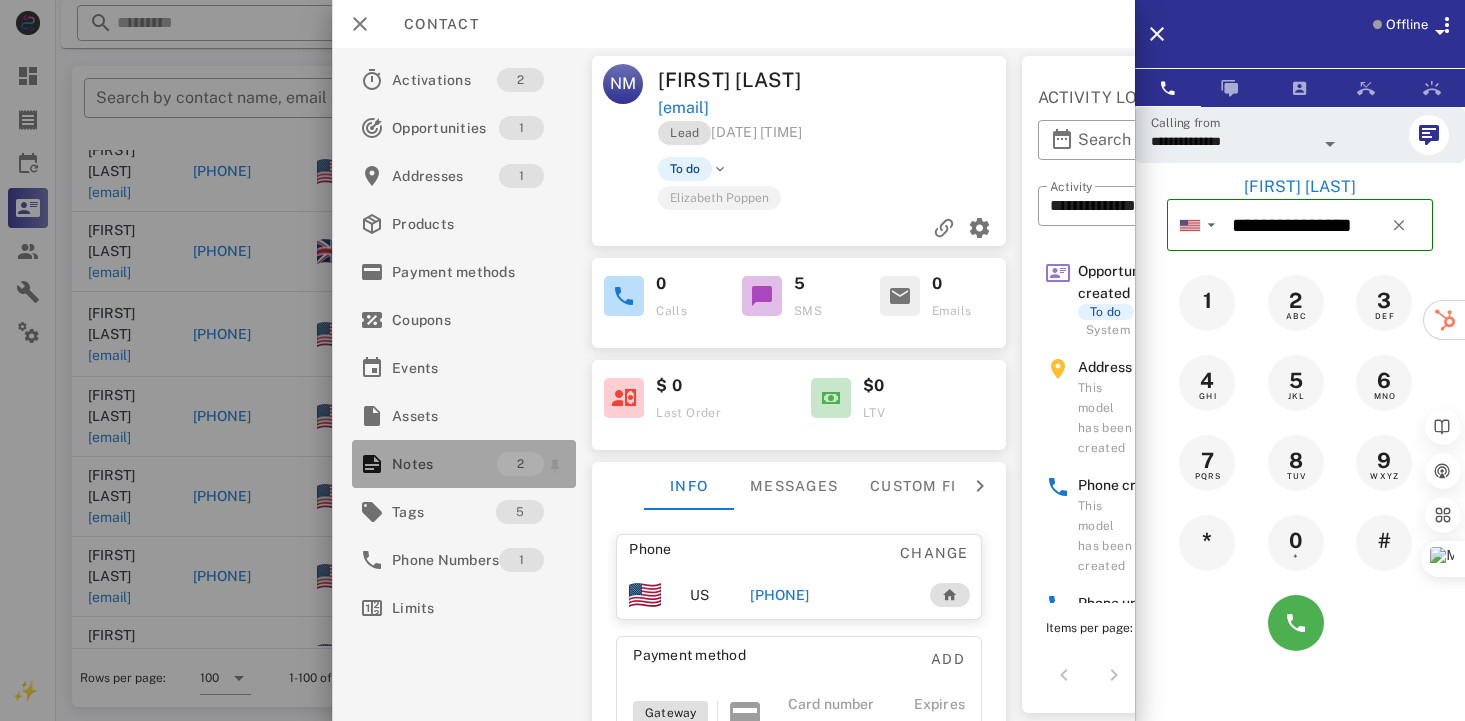click on "Notes" at bounding box center [444, 464] 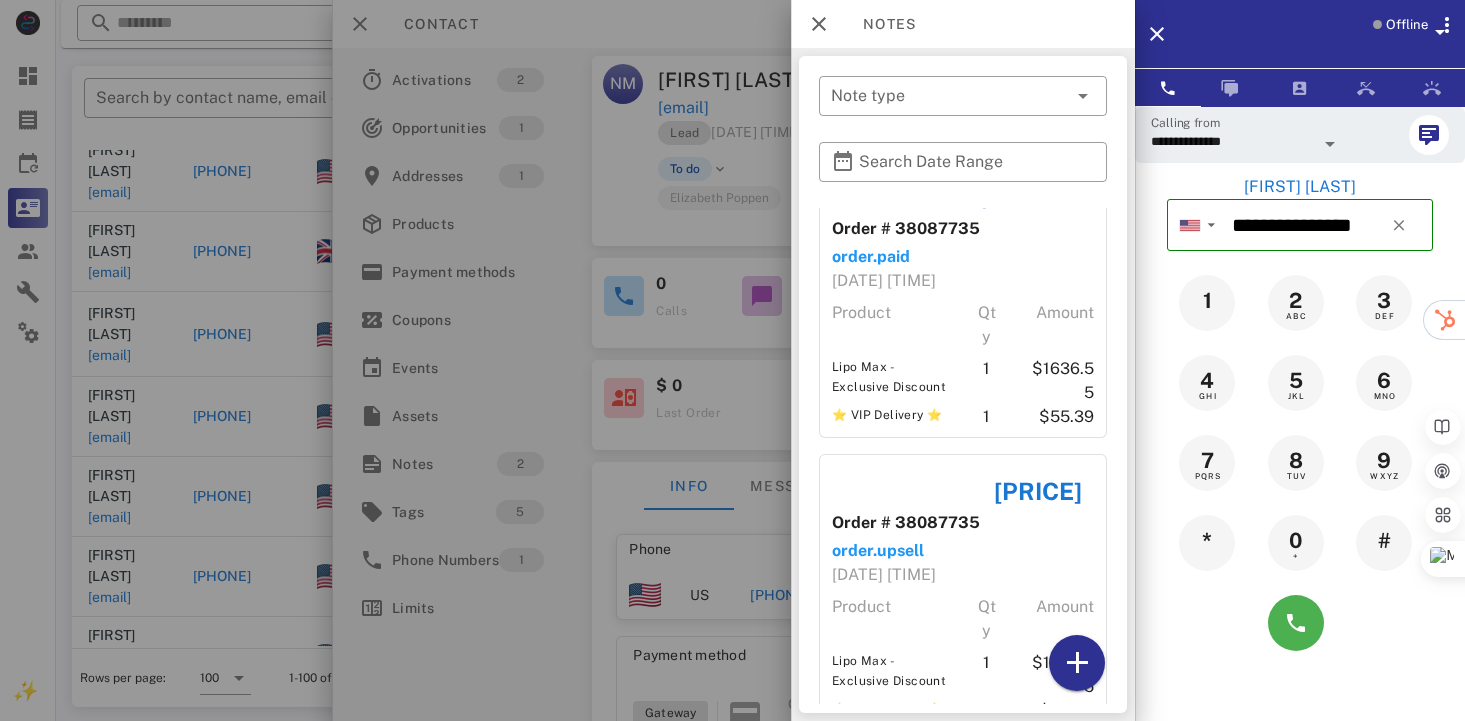 scroll, scrollTop: 50, scrollLeft: 0, axis: vertical 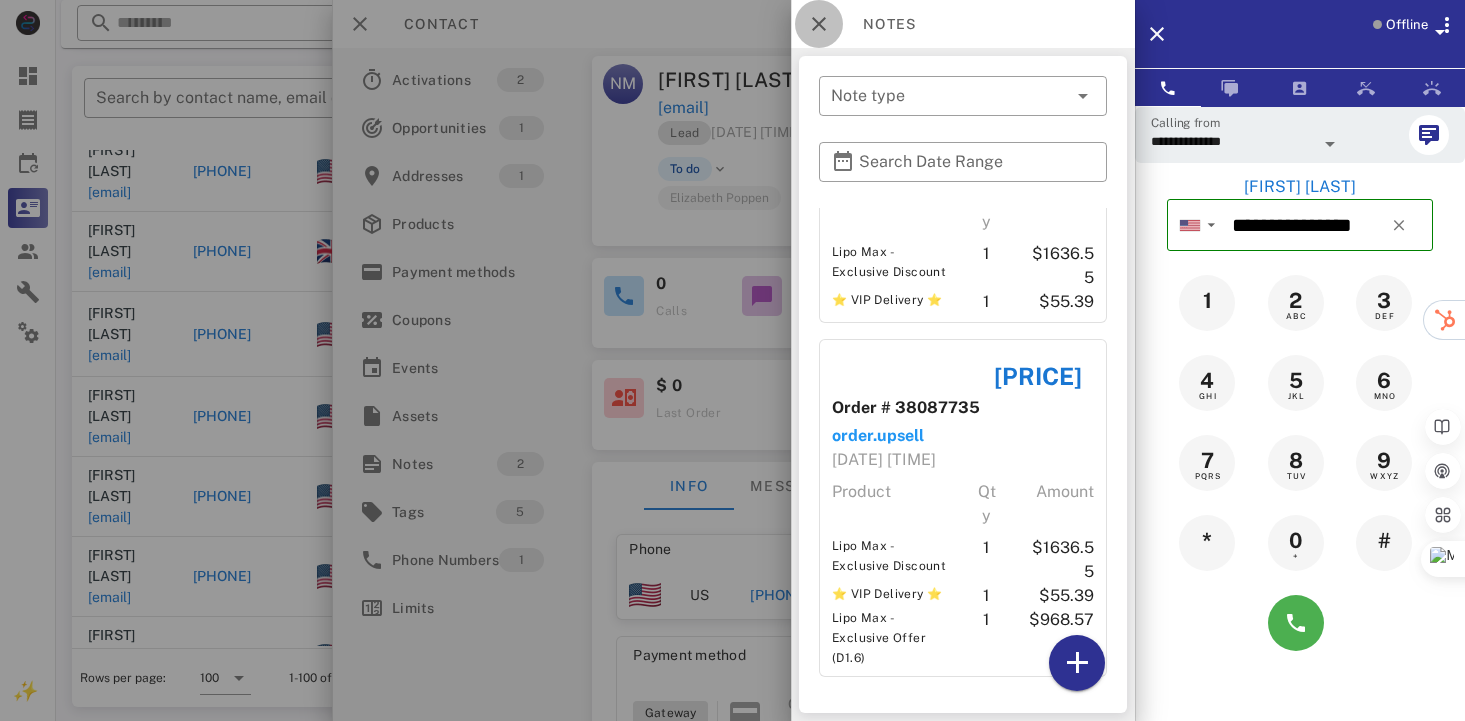 click at bounding box center [819, 24] 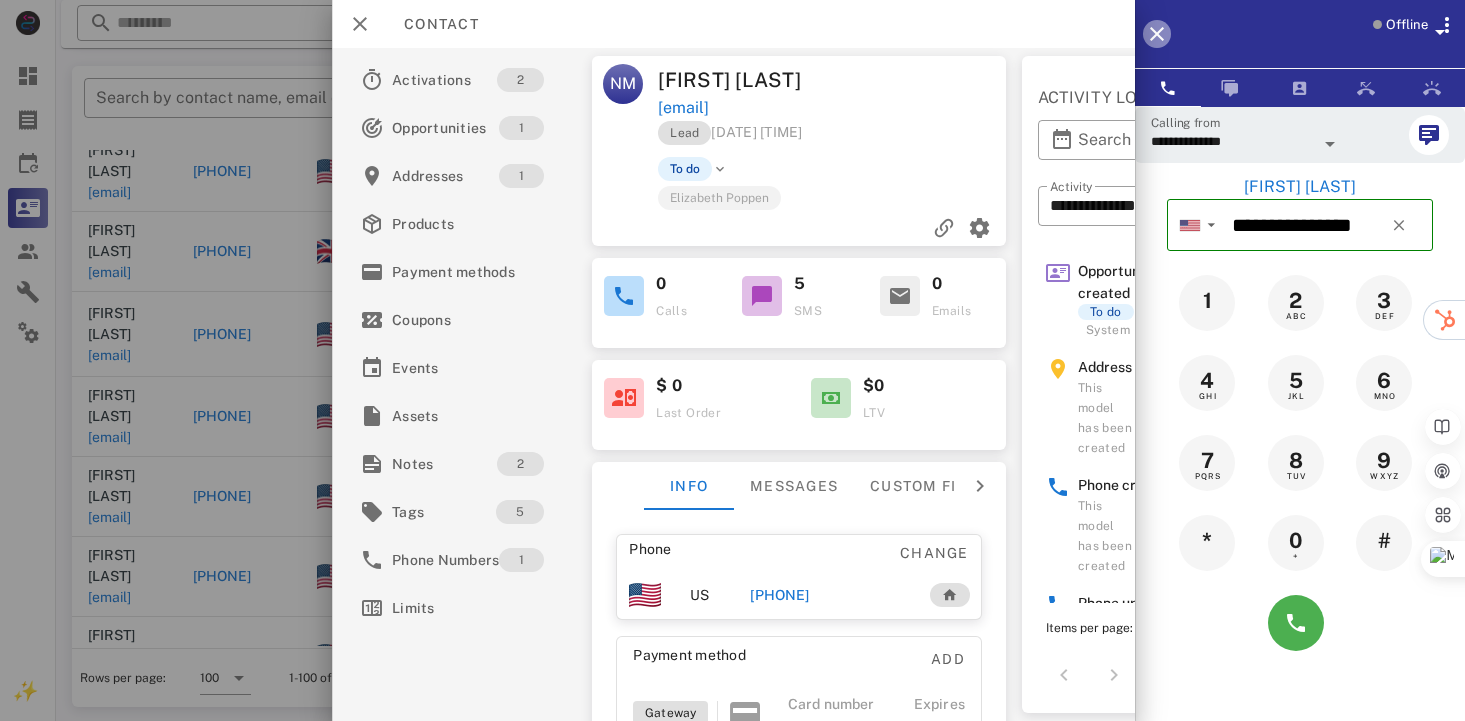 click at bounding box center (1157, 34) 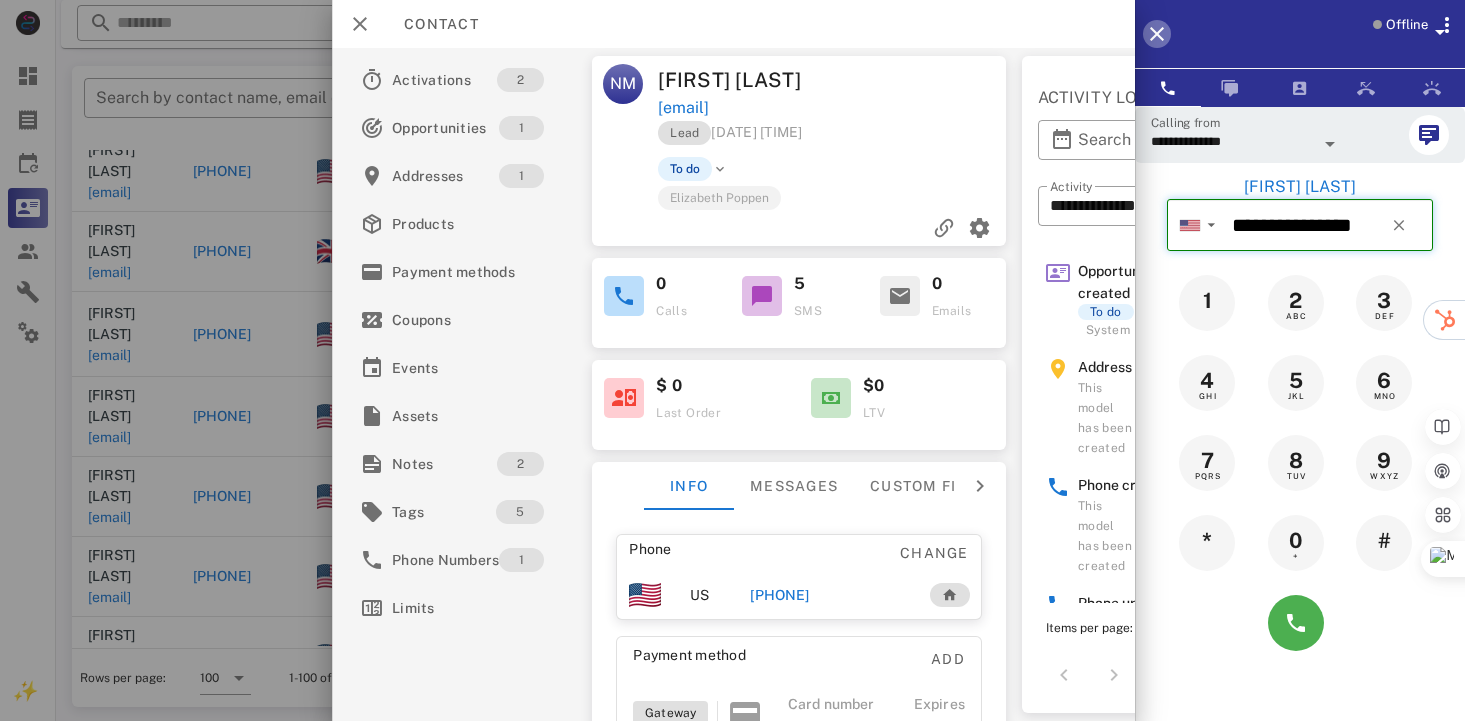 type 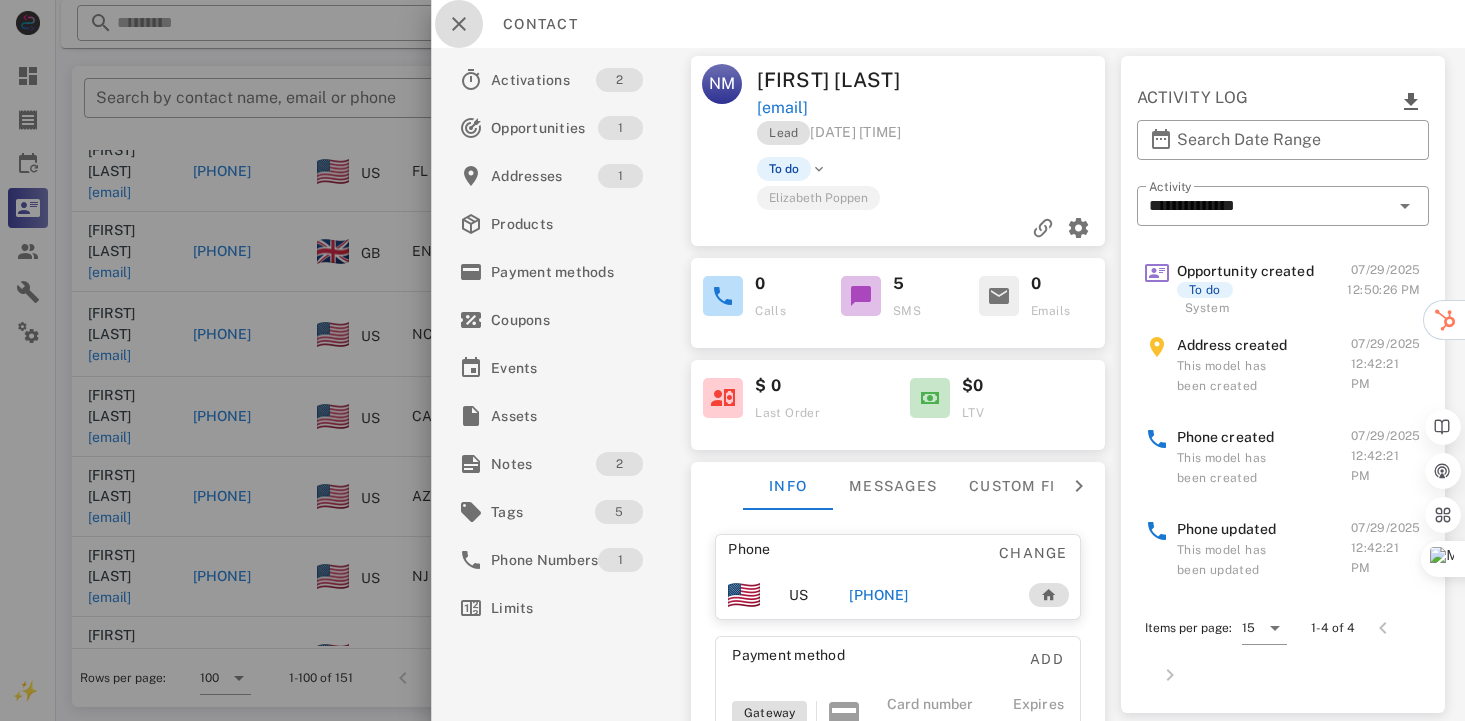 click at bounding box center [459, 24] 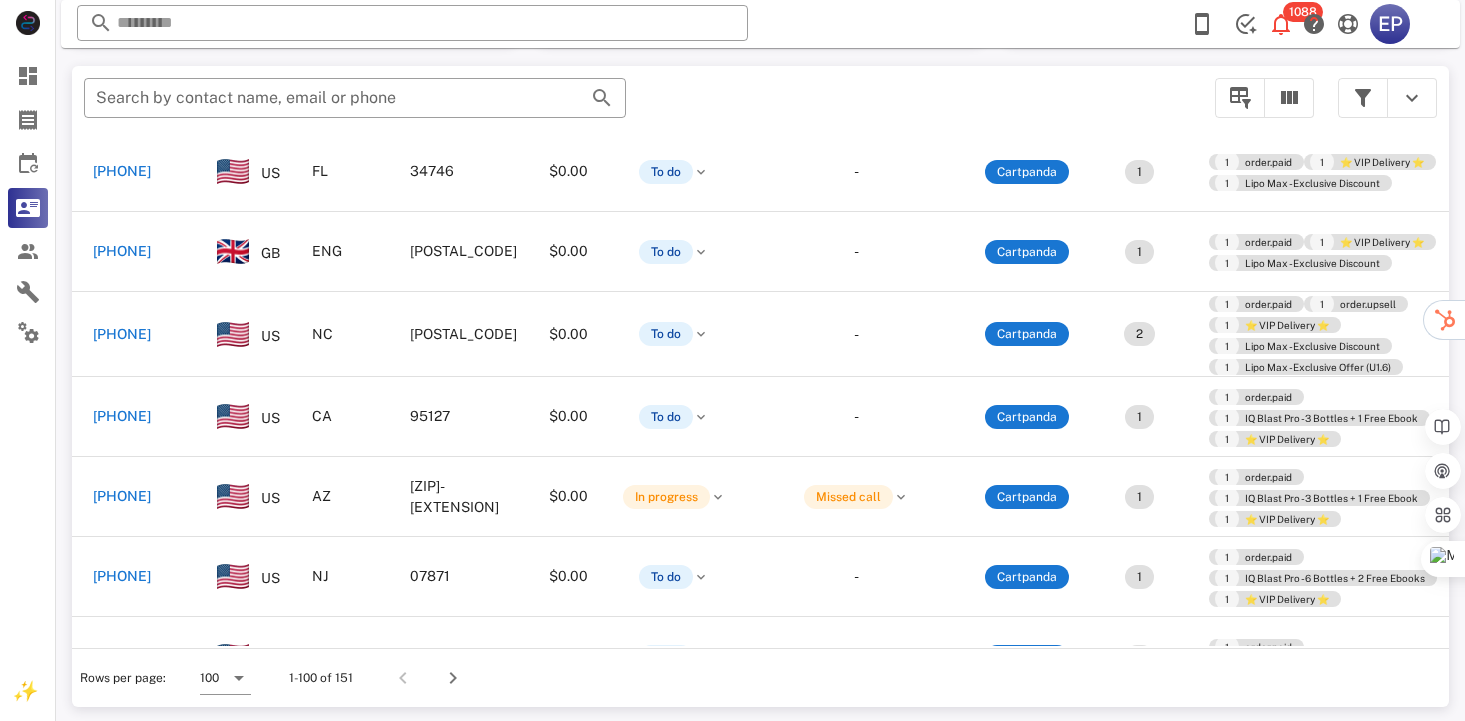 scroll, scrollTop: 6537, scrollLeft: 150, axis: both 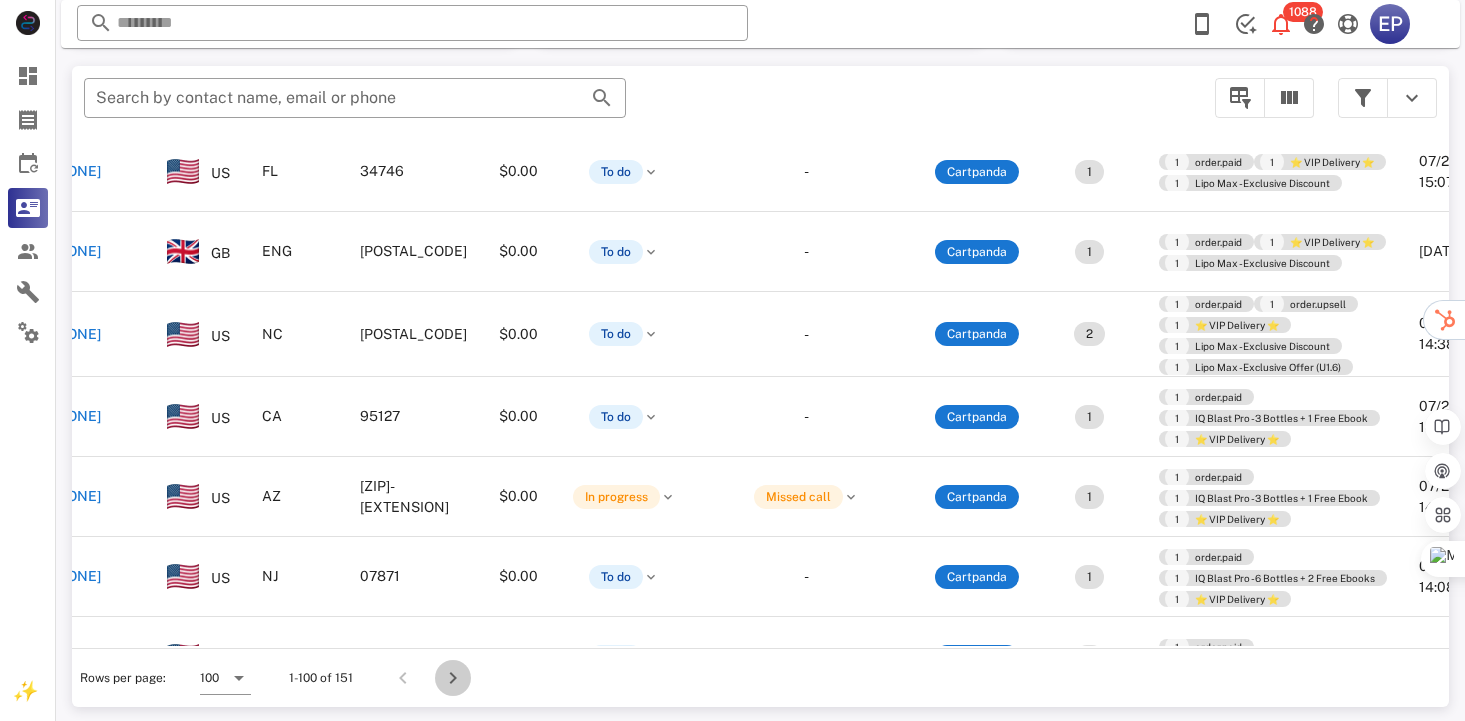 click at bounding box center (453, 678) 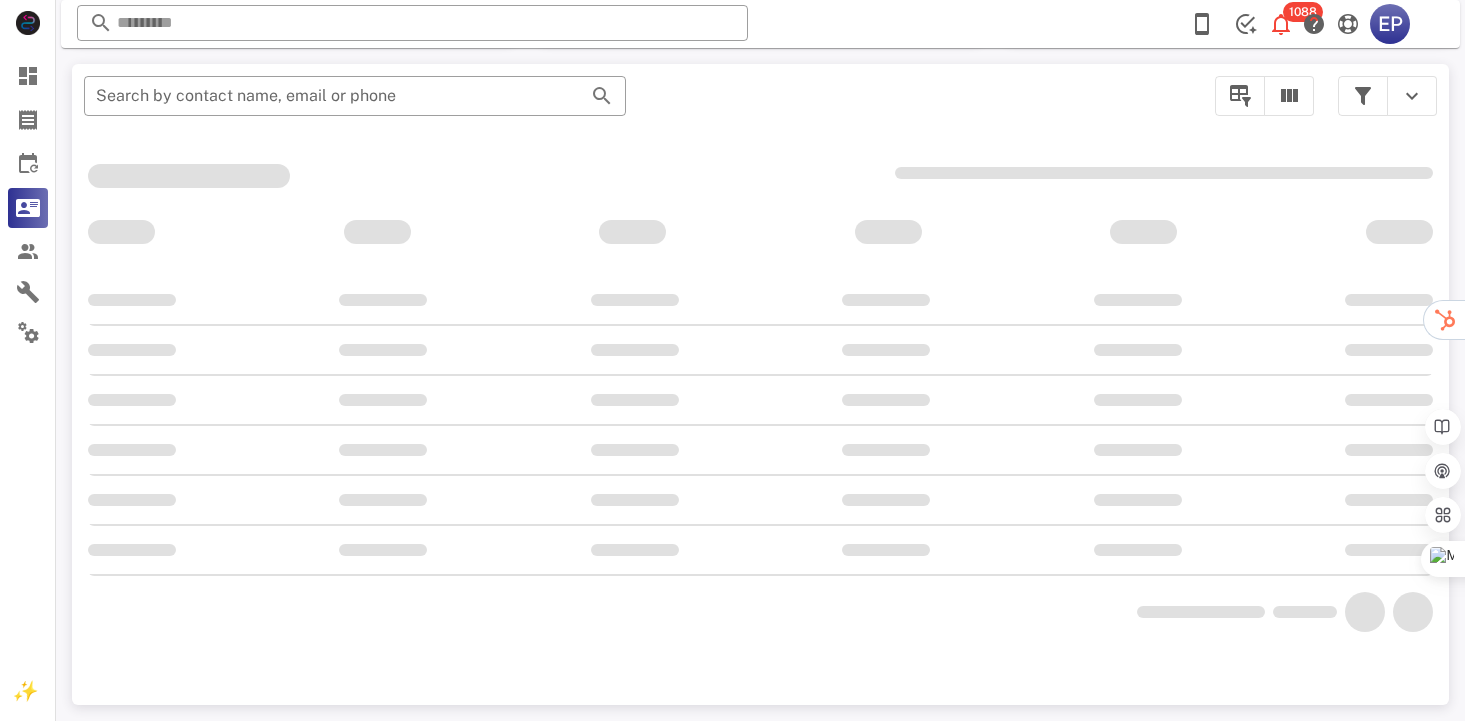 scroll, scrollTop: 378, scrollLeft: 0, axis: vertical 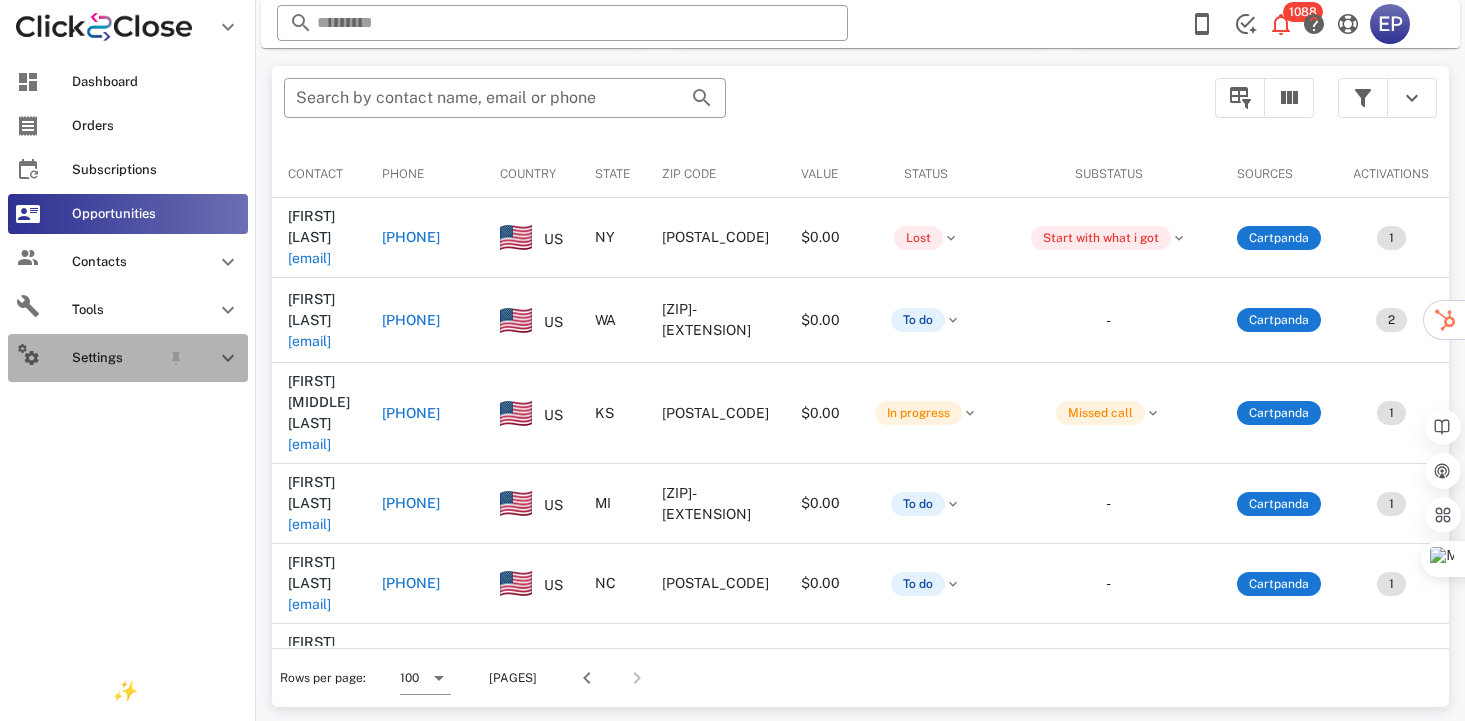 click on "Settings" at bounding box center (116, 358) 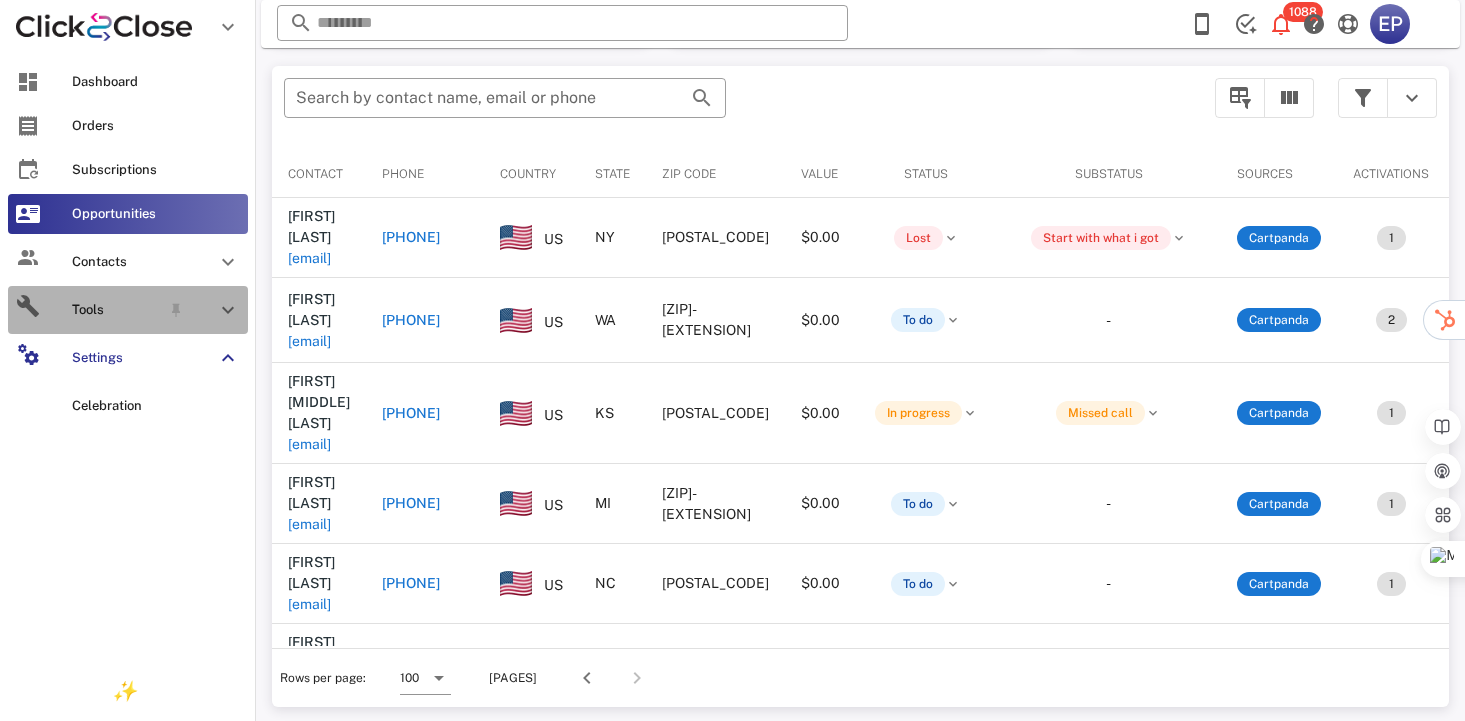 click on "Tools" at bounding box center (116, 310) 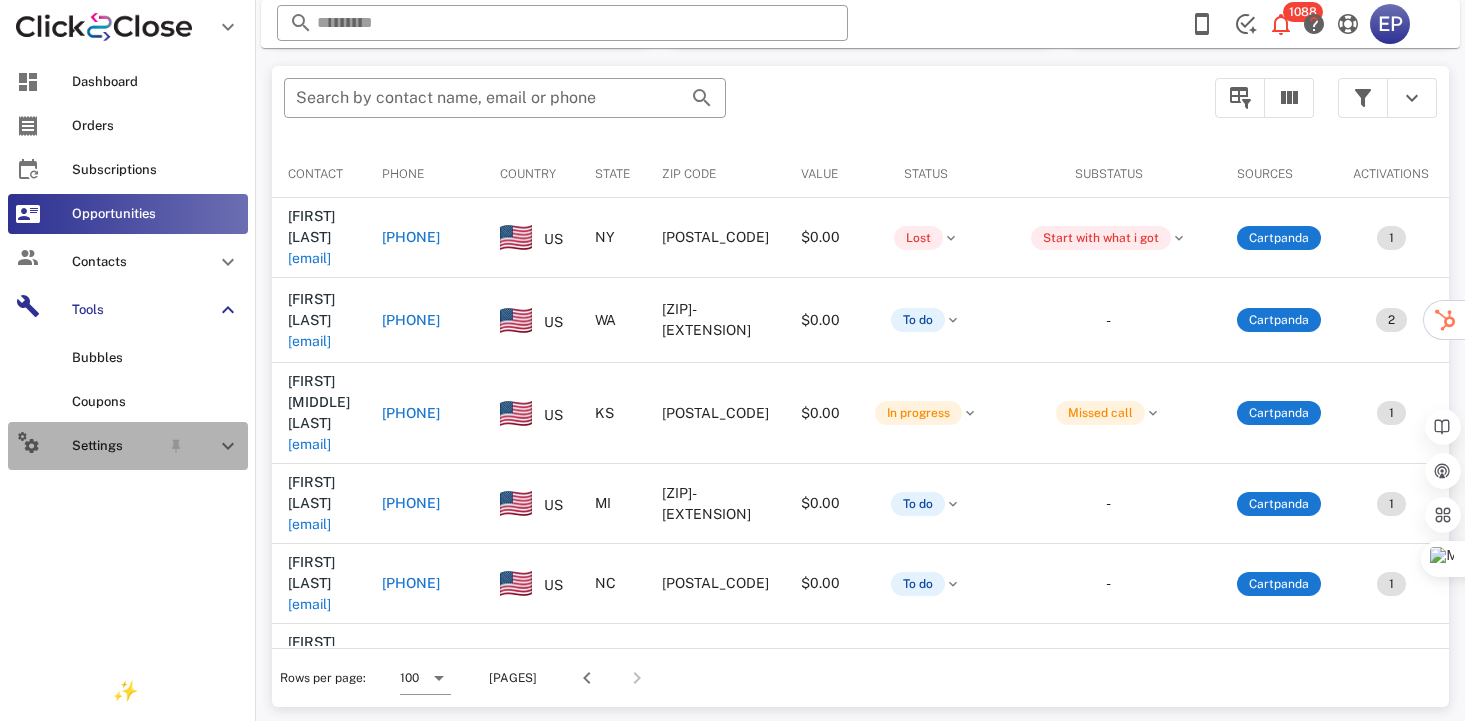 click at bounding box center [28, 442] 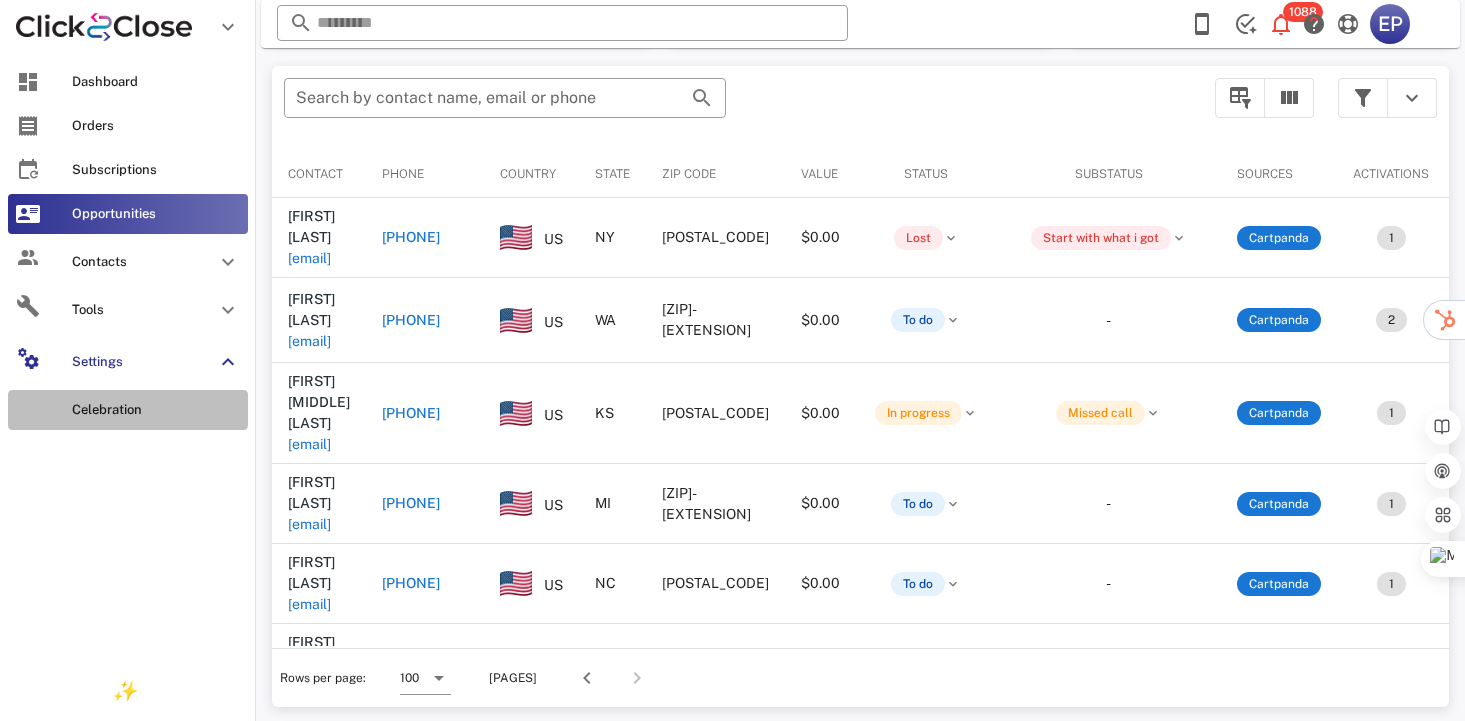 click on "Celebration" at bounding box center (156, 410) 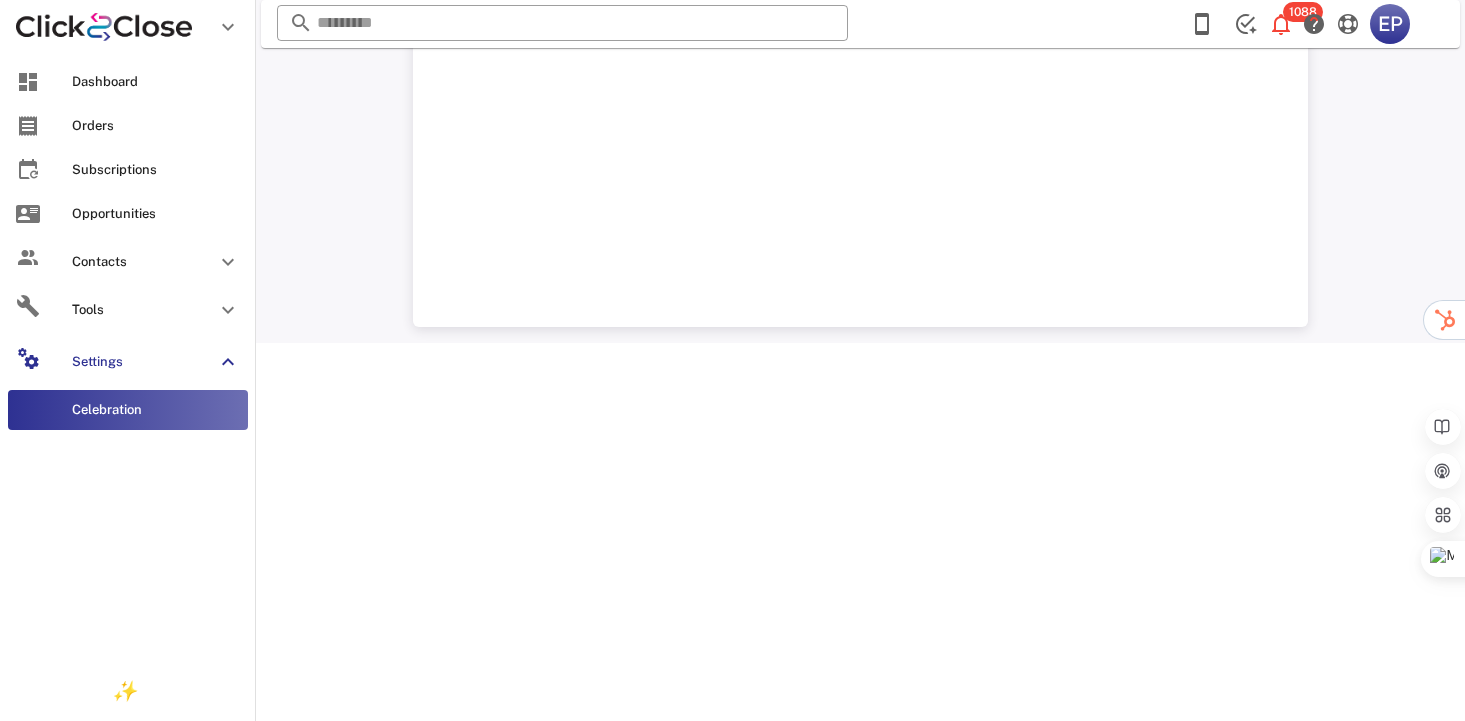 scroll, scrollTop: 0, scrollLeft: 0, axis: both 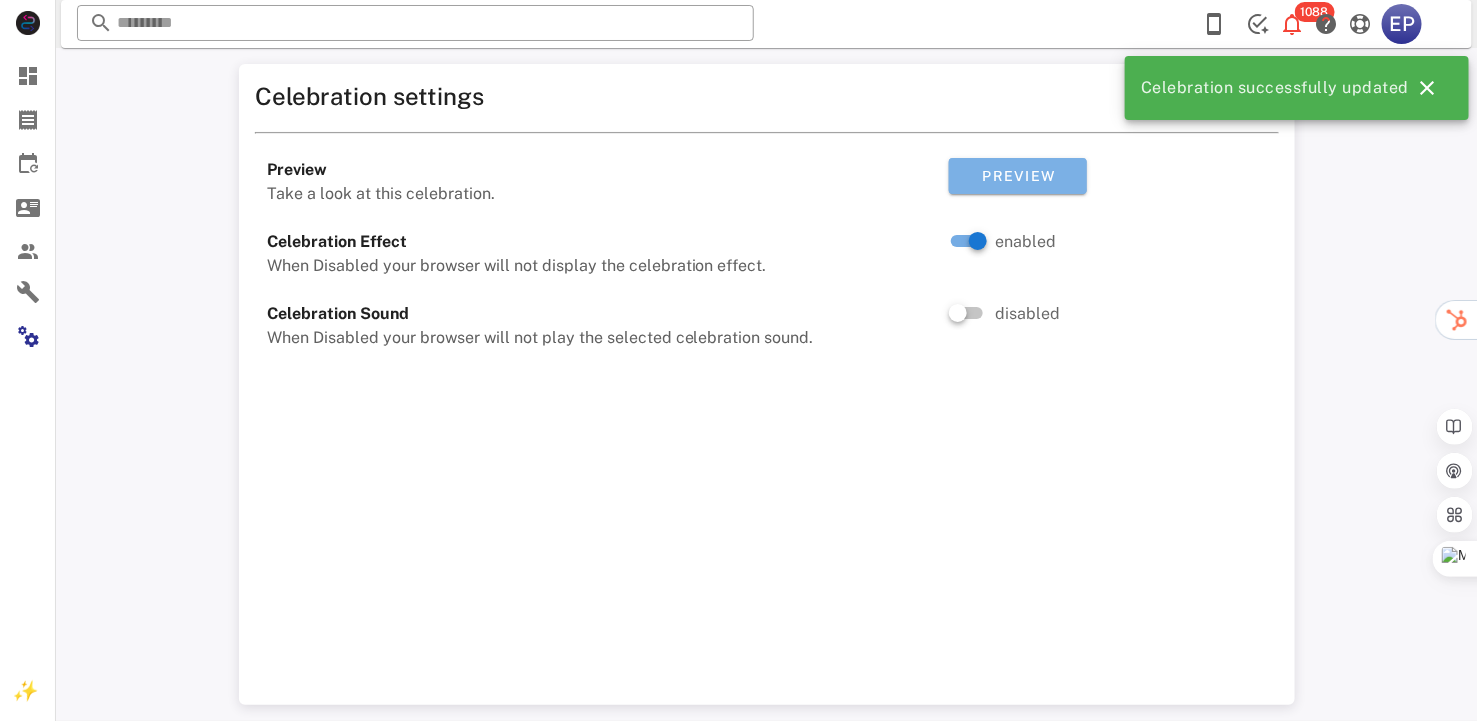 click on "Preview" at bounding box center [1018, 176] 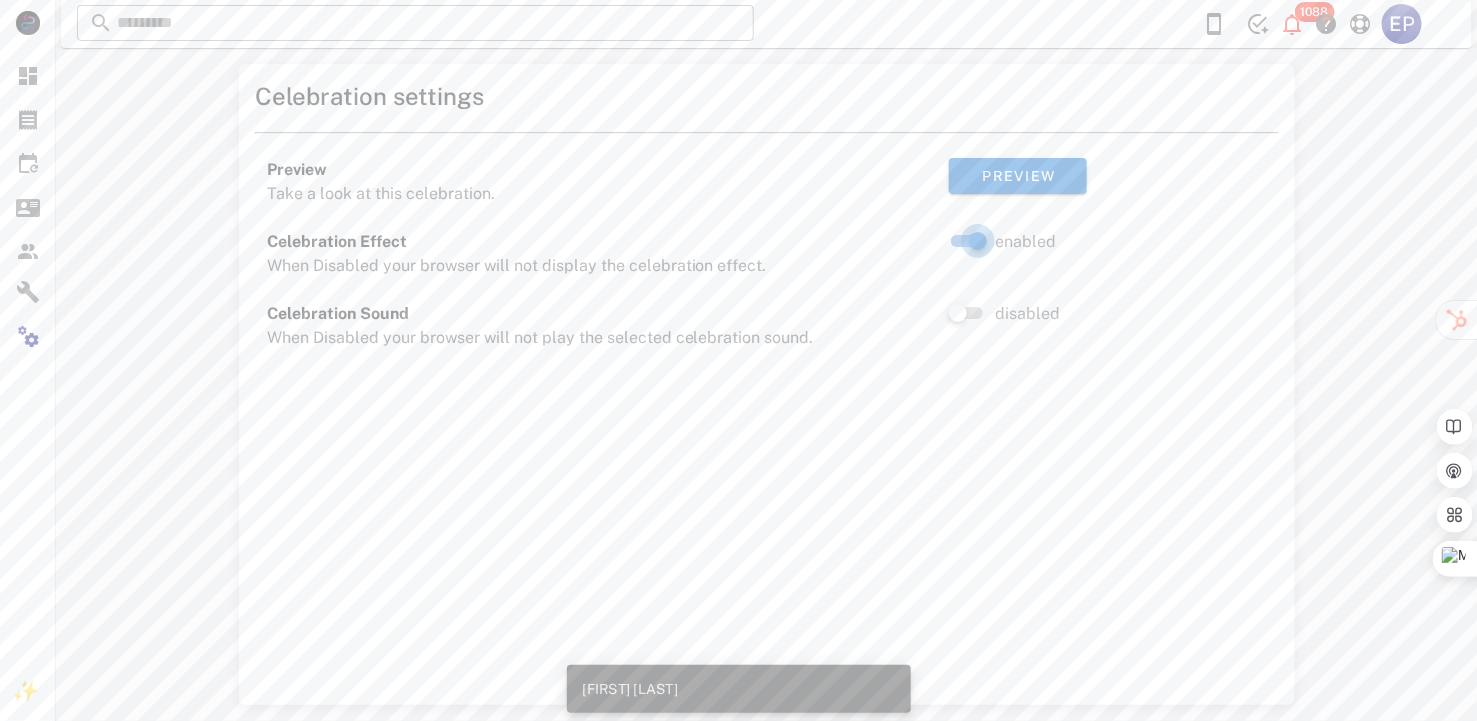click at bounding box center (978, 241) 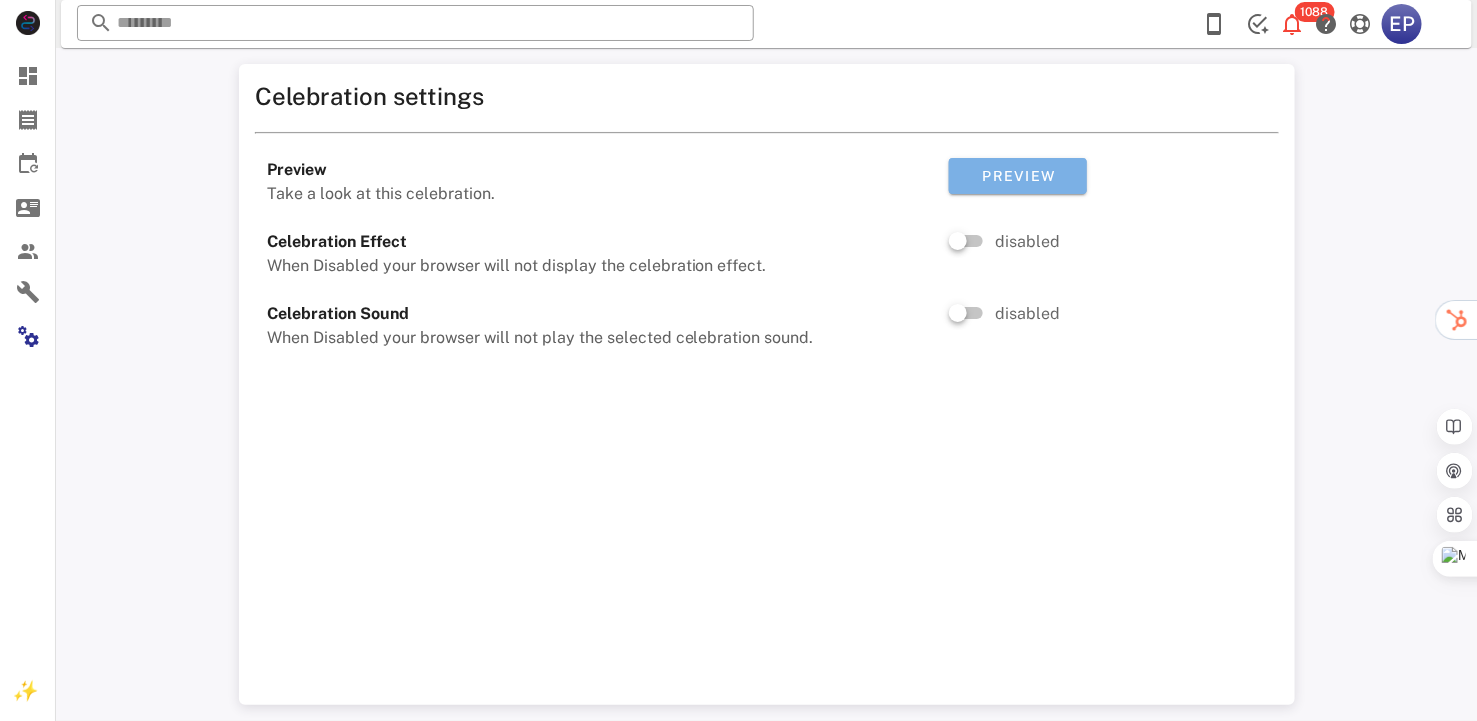 click on "Preview" at bounding box center (1018, 176) 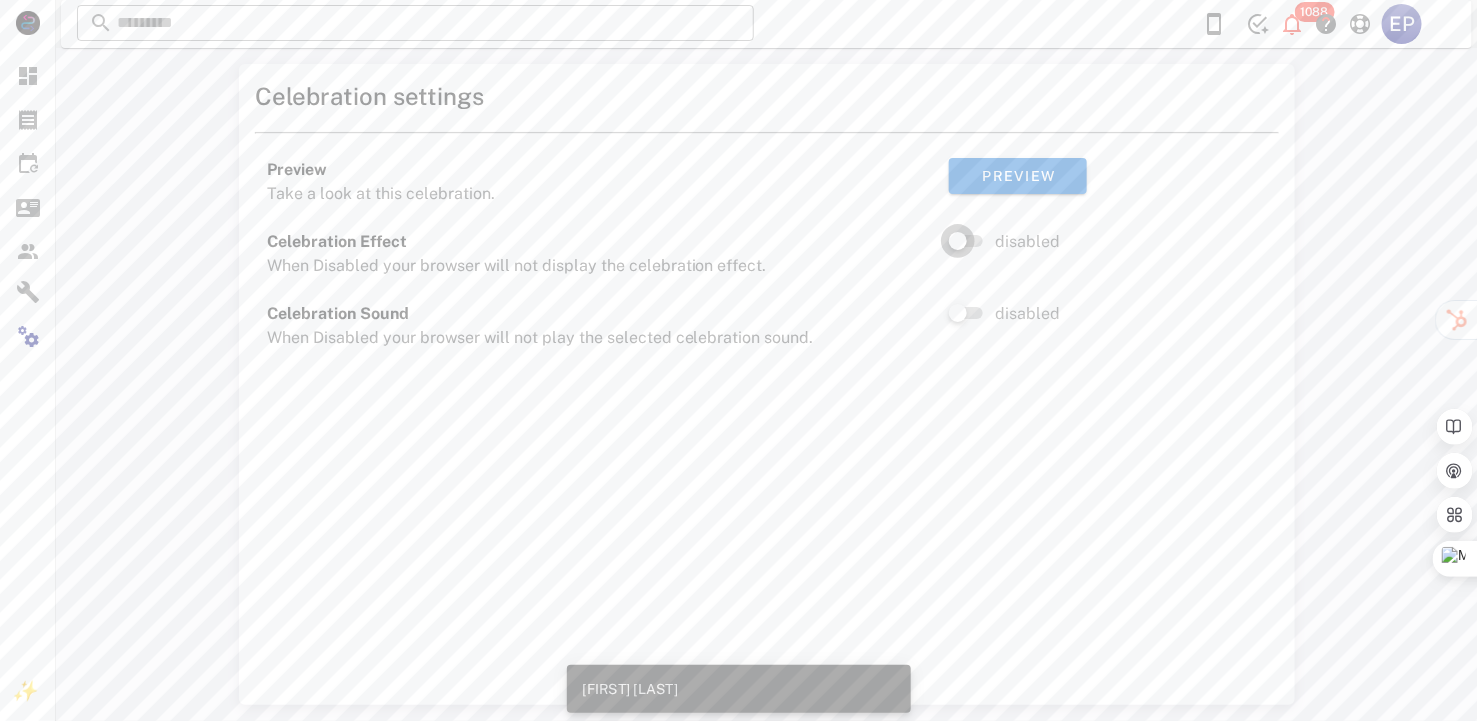click at bounding box center [958, 241] 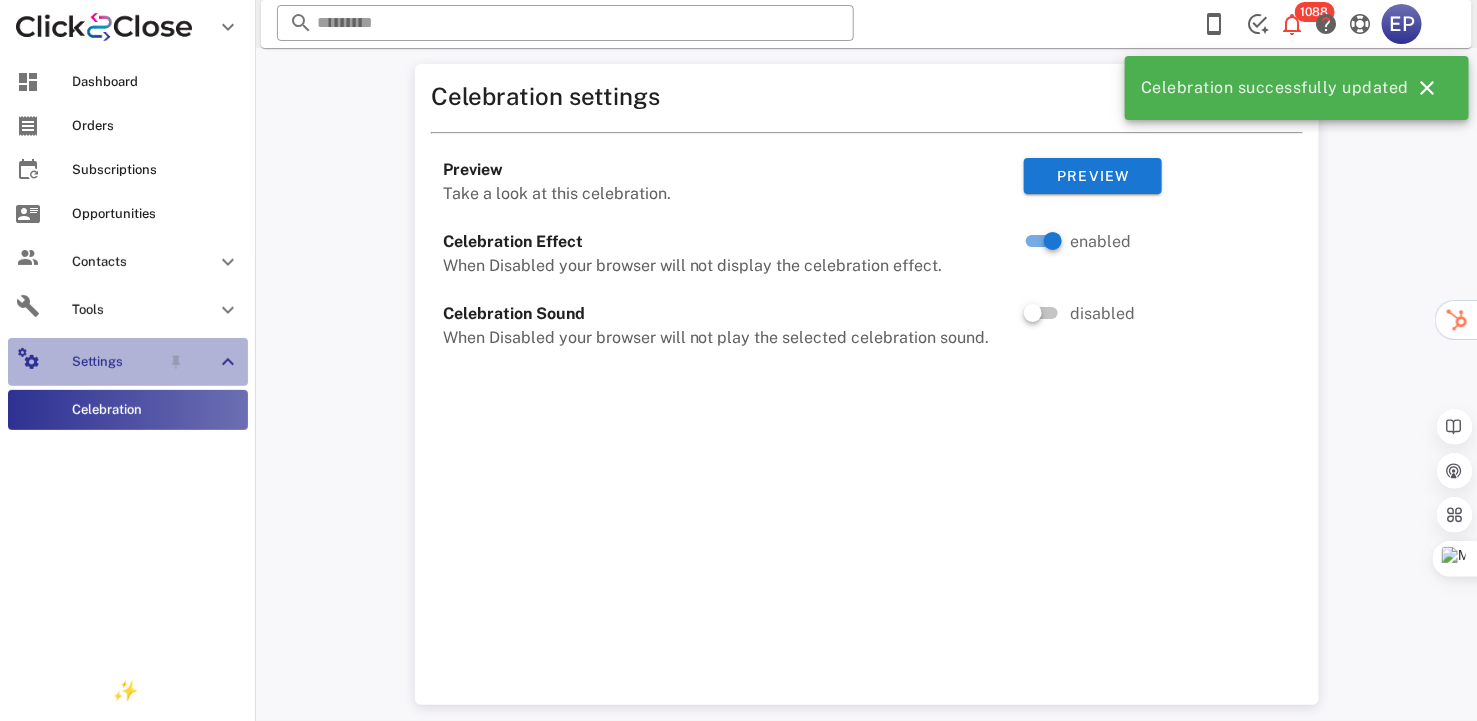 click on "Settings" at bounding box center (116, 362) 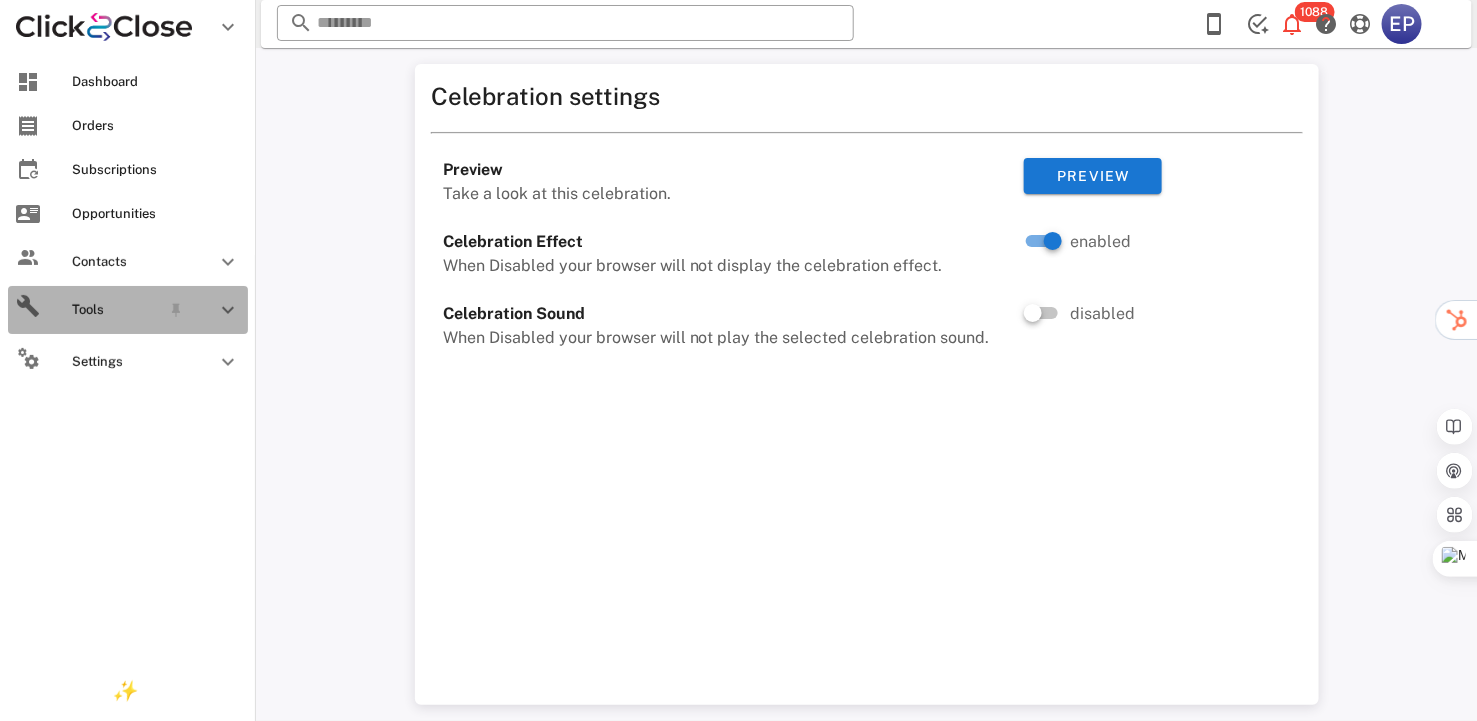 click on "Tools" at bounding box center [116, 310] 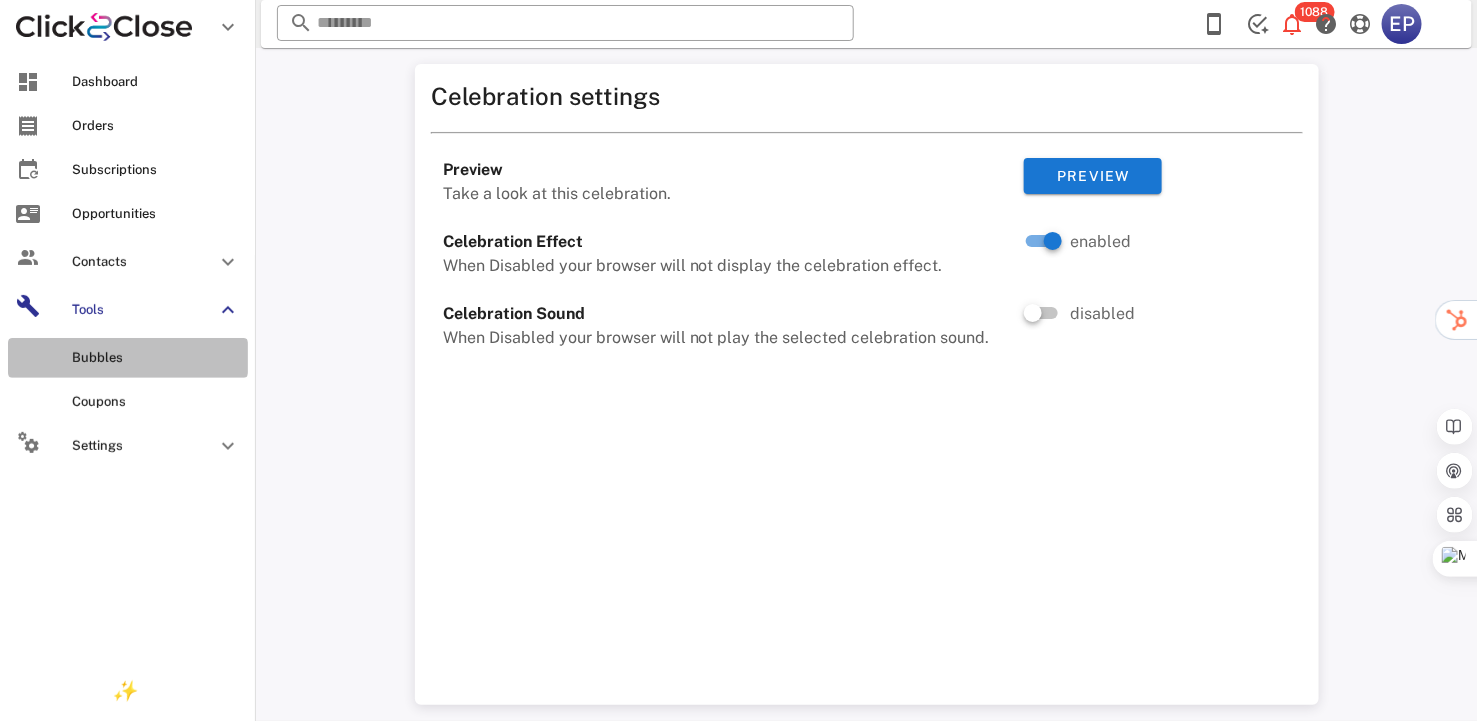 click on "Bubbles" at bounding box center [128, 358] 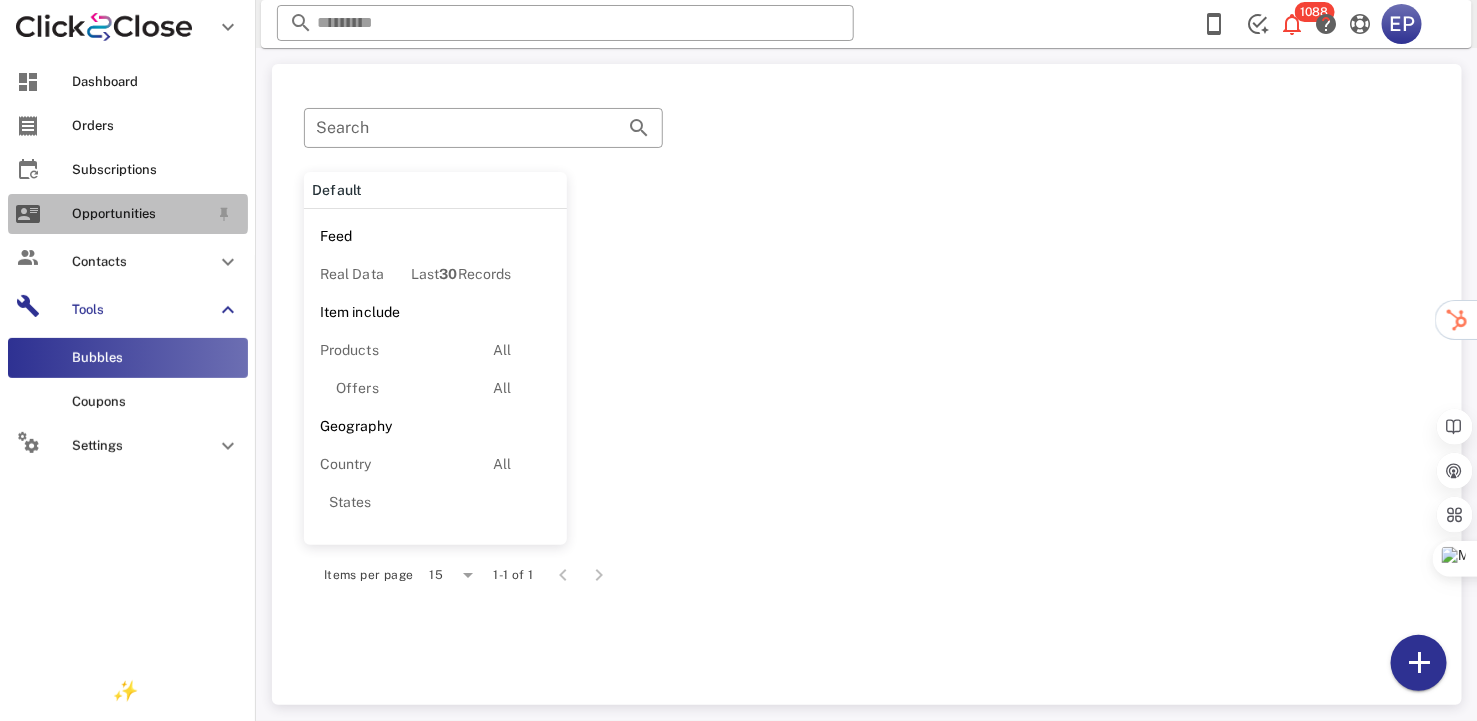 click on "Opportunities" at bounding box center [140, 214] 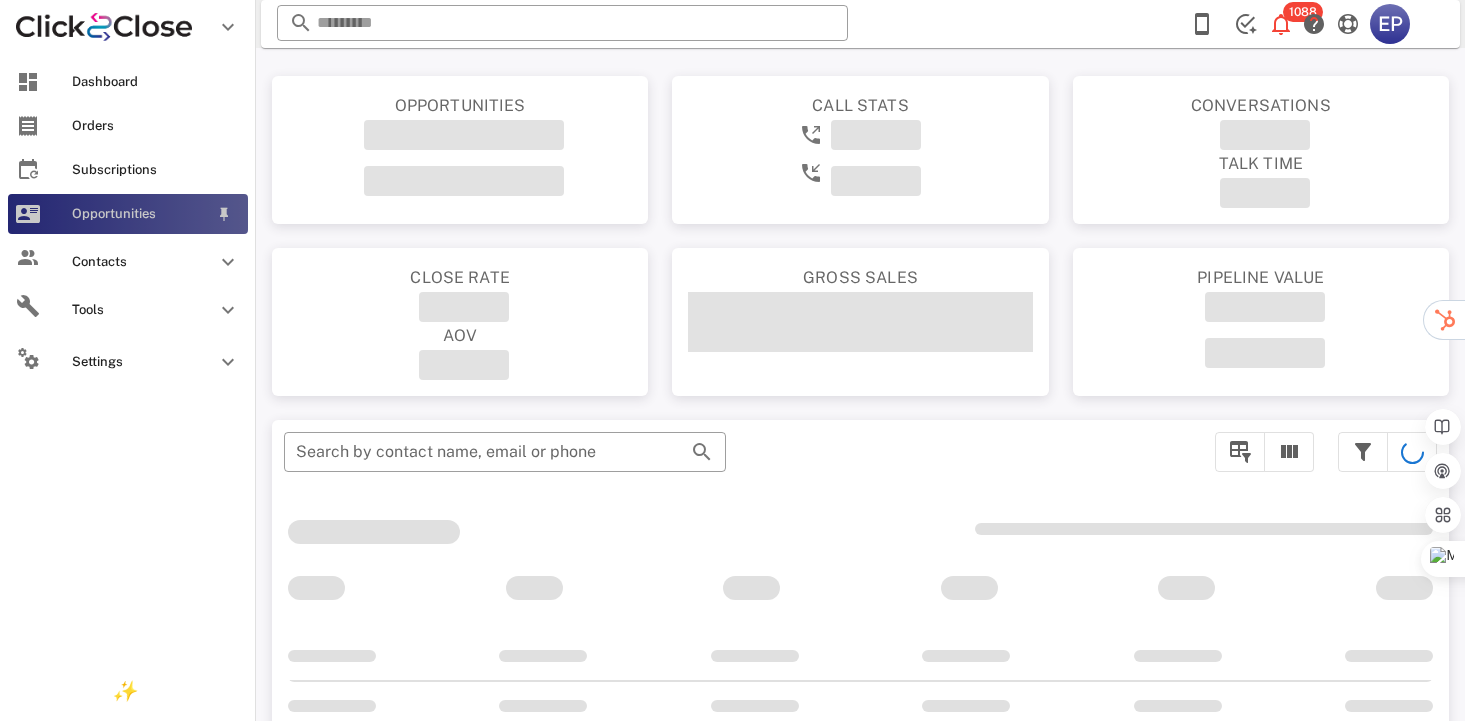 click on "Opportunities" at bounding box center (140, 214) 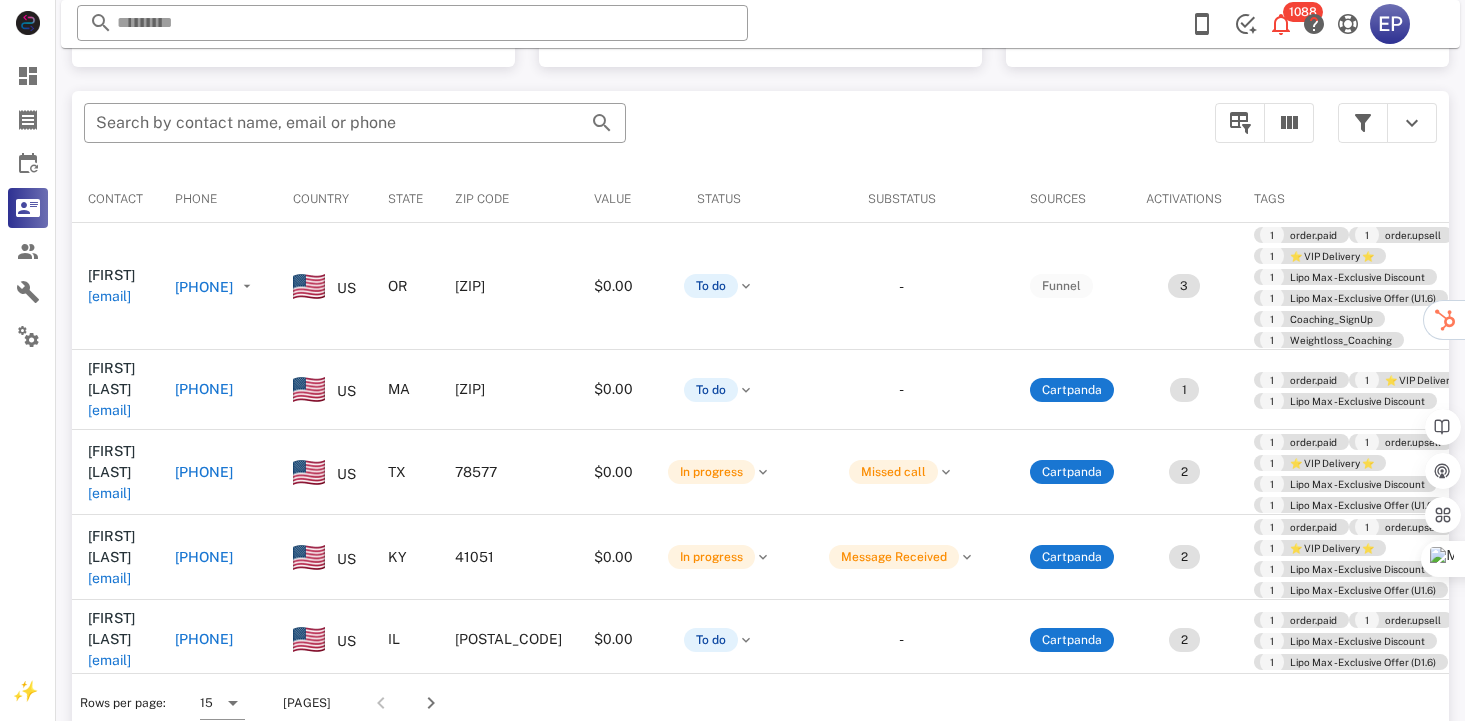 scroll, scrollTop: 378, scrollLeft: 0, axis: vertical 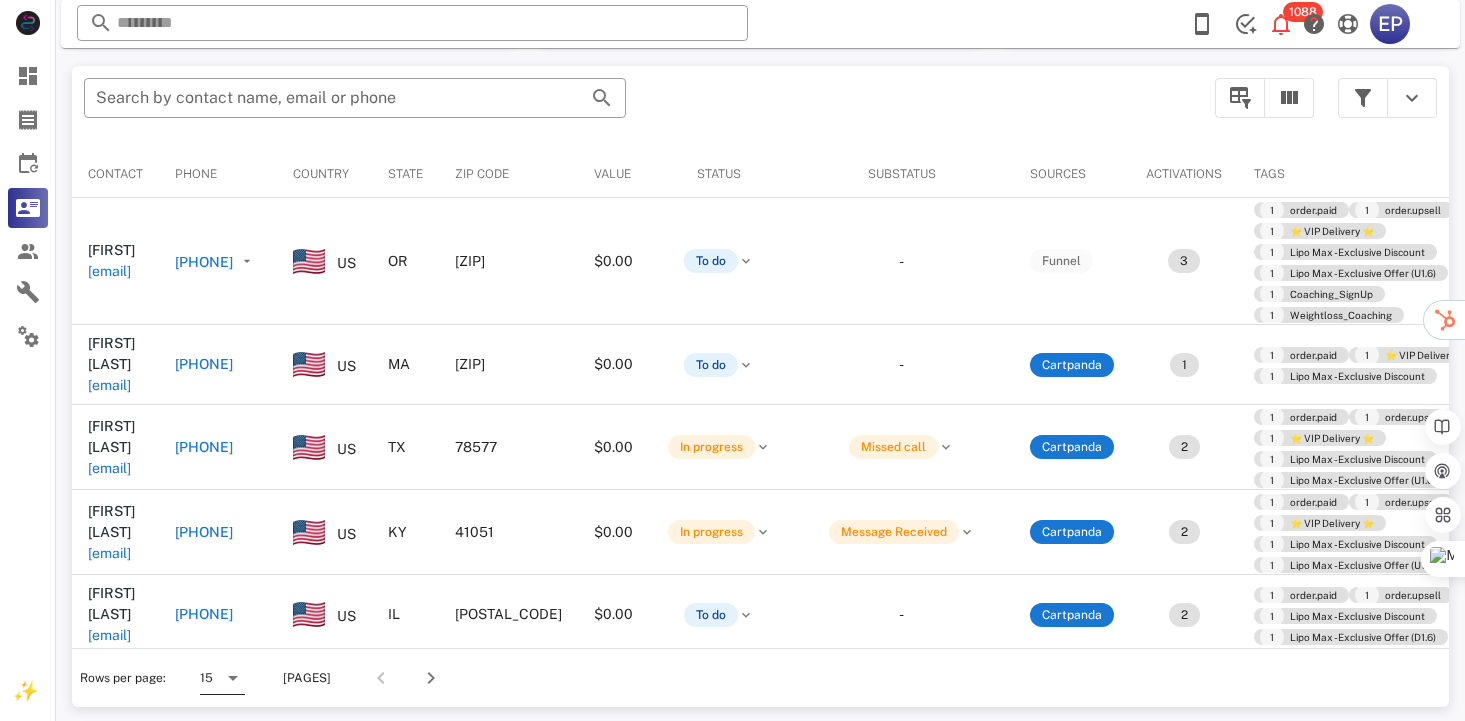 click at bounding box center [233, 678] 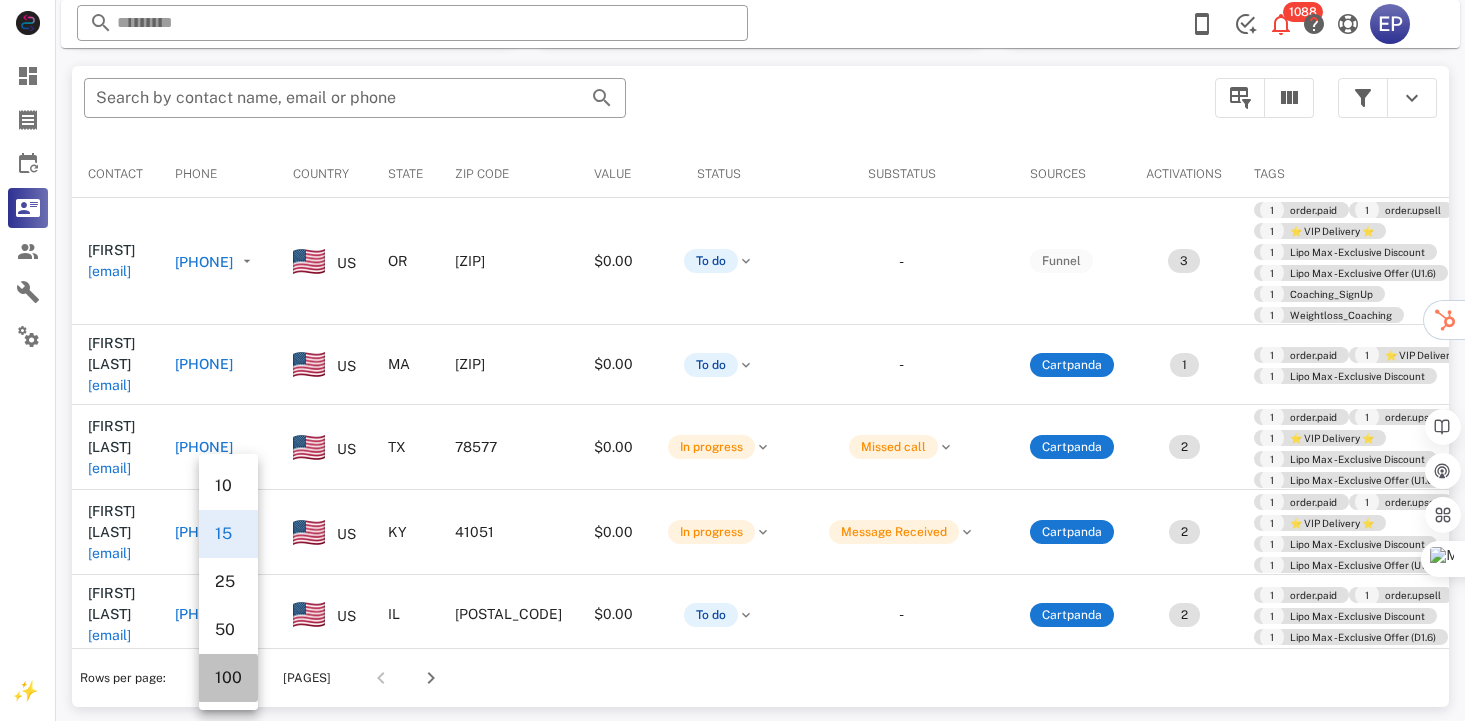 click on "100" at bounding box center (228, 677) 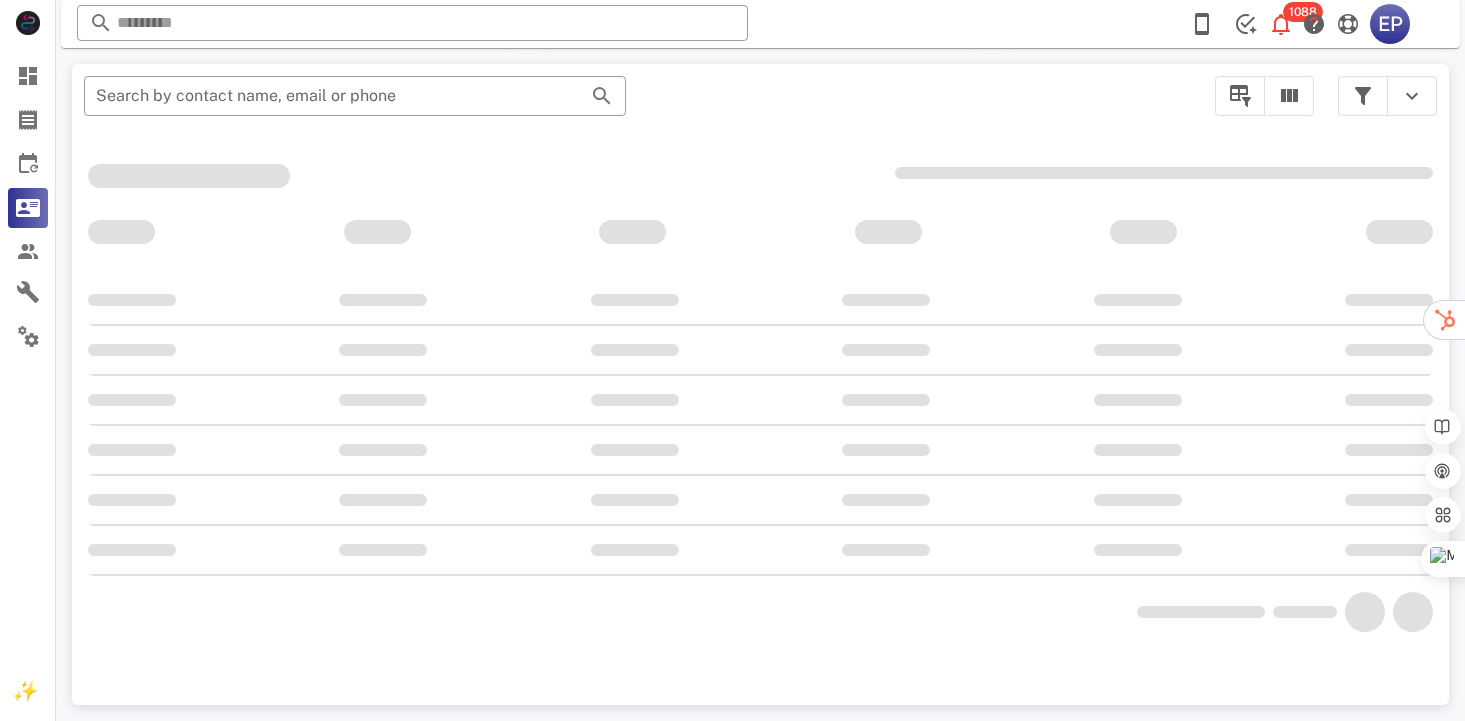 scroll, scrollTop: 356, scrollLeft: 0, axis: vertical 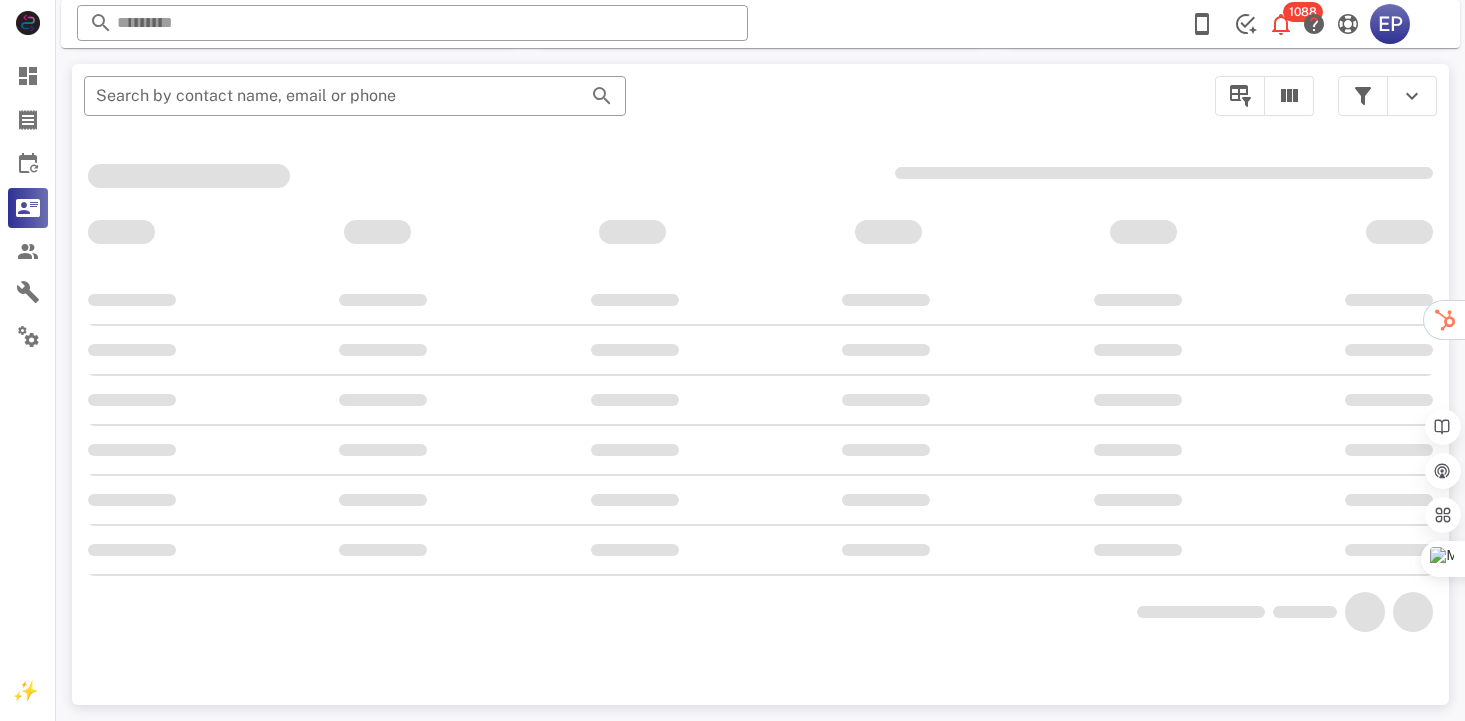 click on "​ Search by contact name, email or phone" at bounding box center (760, 384) 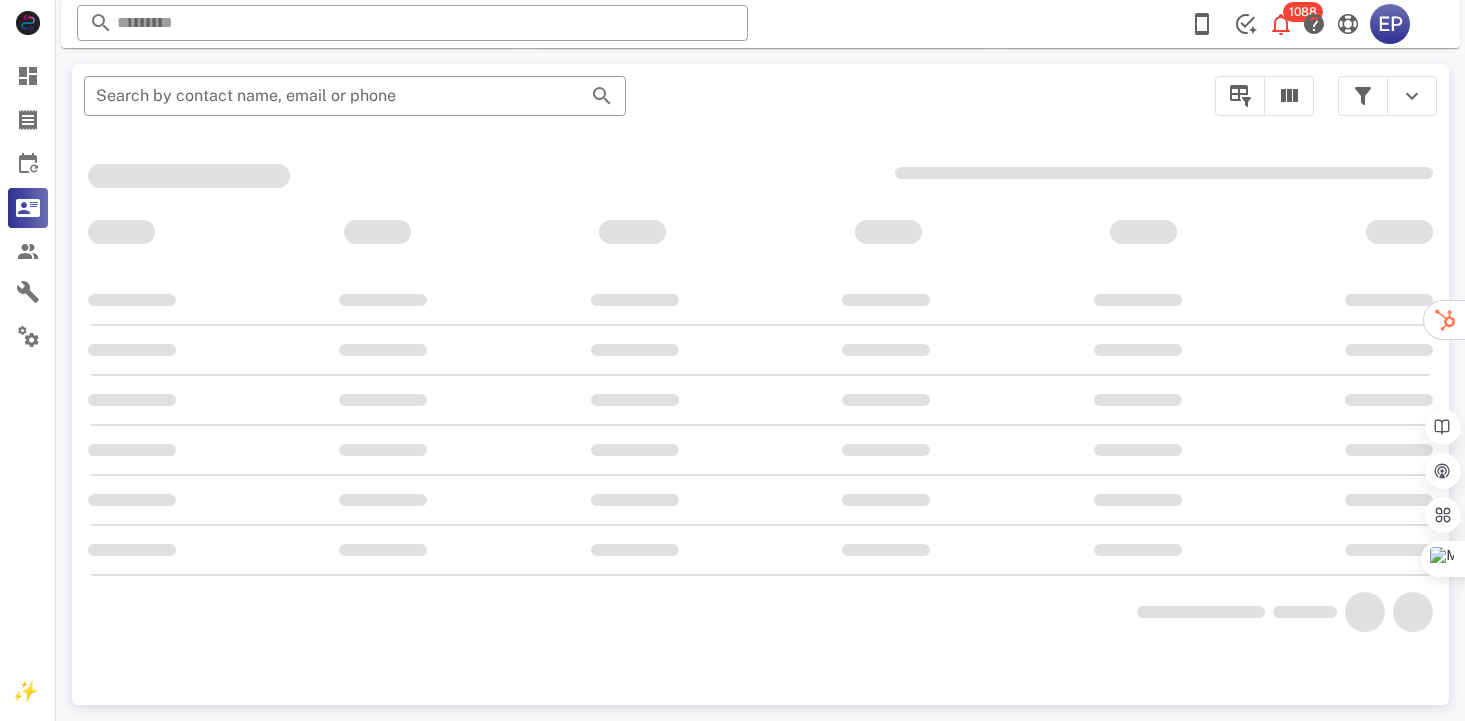drag, startPoint x: 223, startPoint y: 680, endPoint x: 731, endPoint y: 682, distance: 508.00394 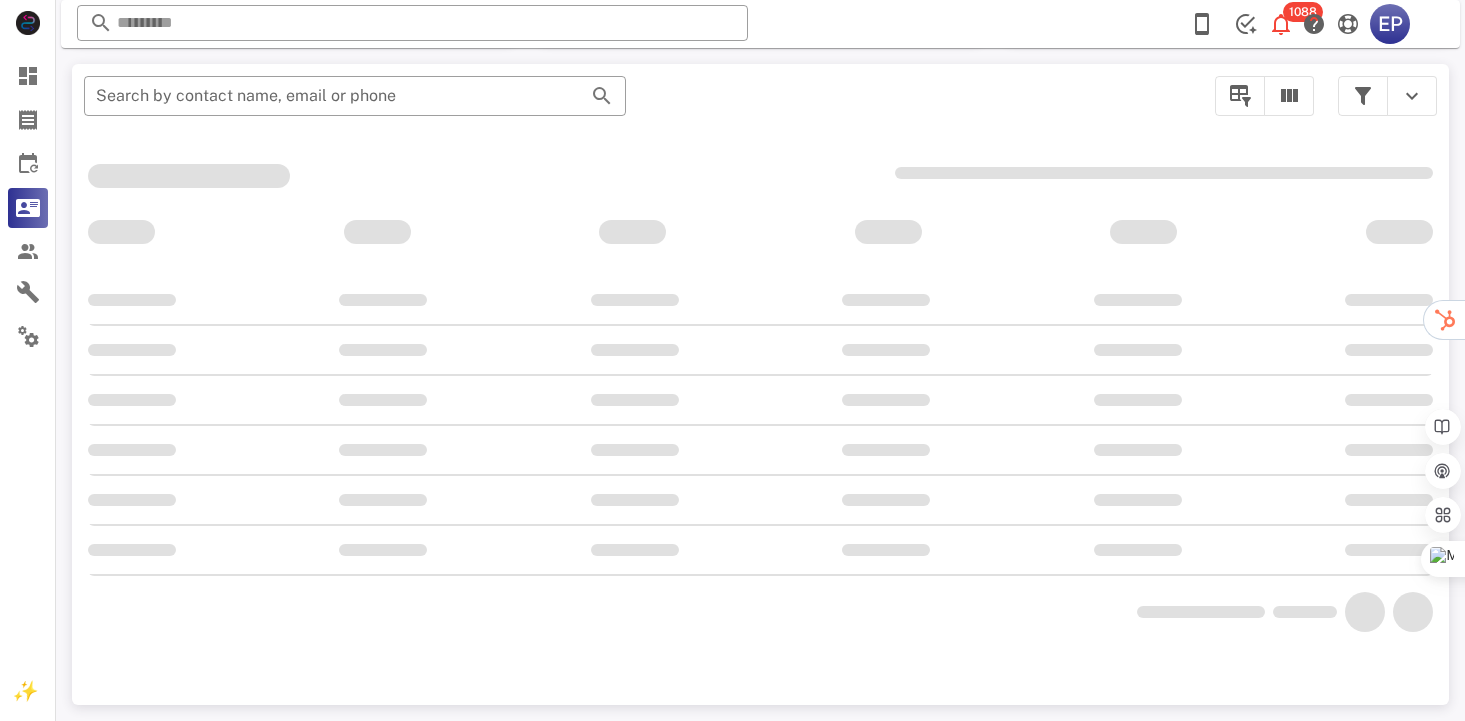 scroll, scrollTop: 378, scrollLeft: 0, axis: vertical 